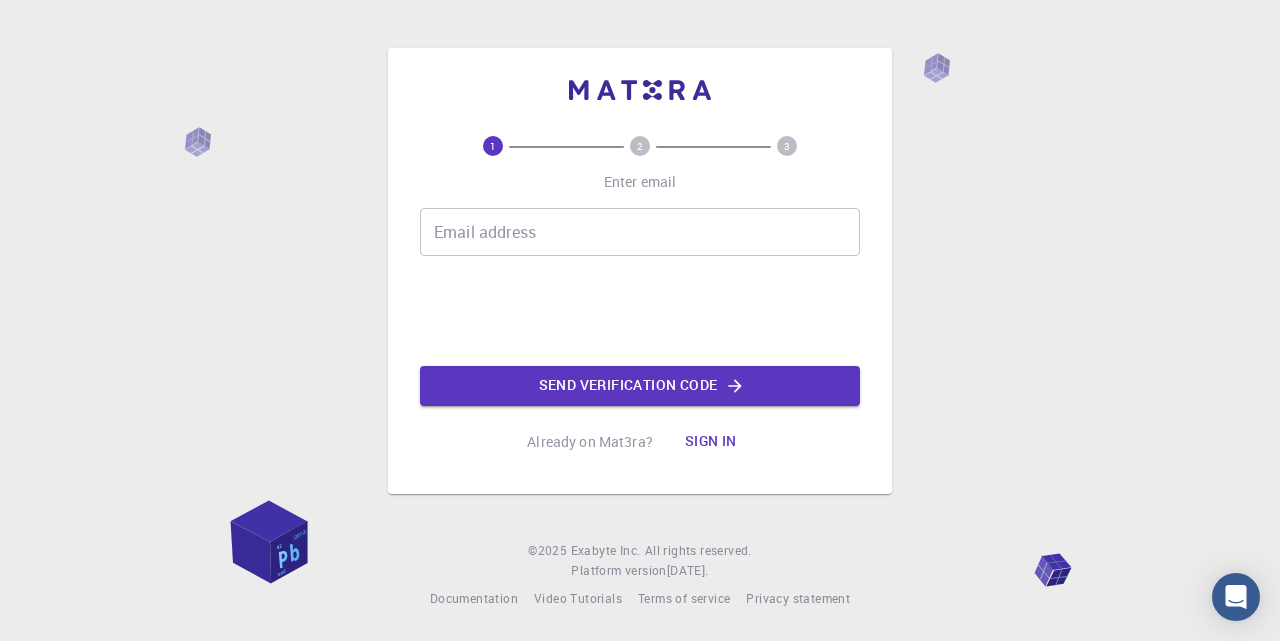 scroll, scrollTop: 0, scrollLeft: 0, axis: both 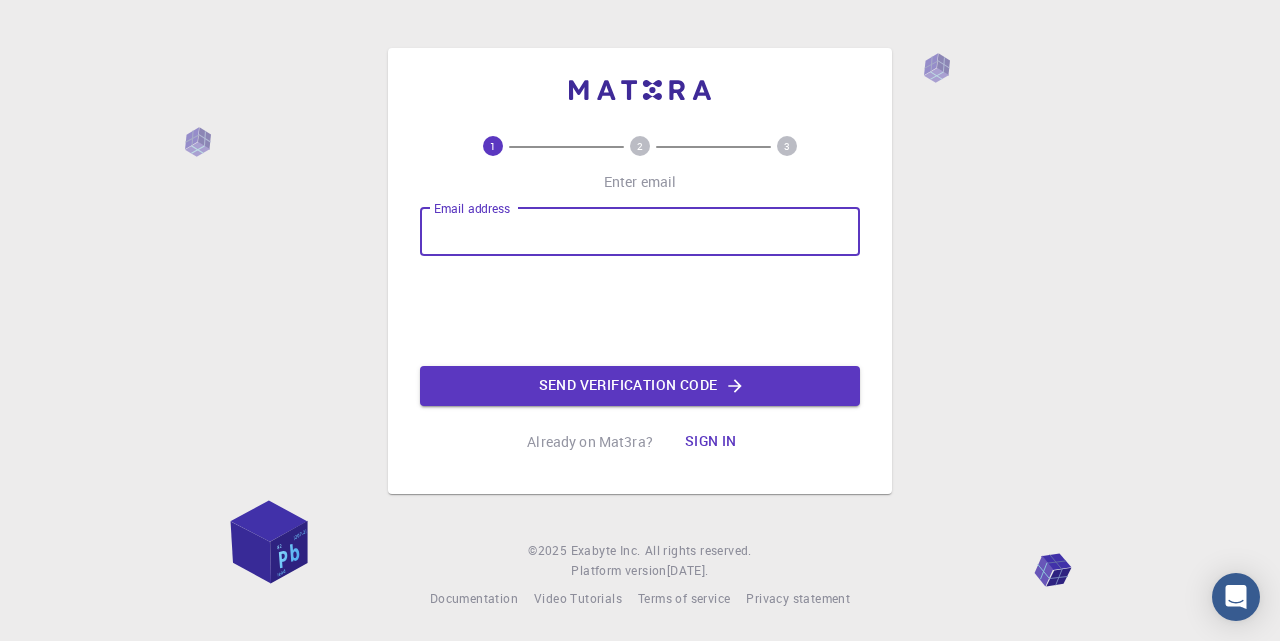 type on "s.muzzi@antonianum.eu" 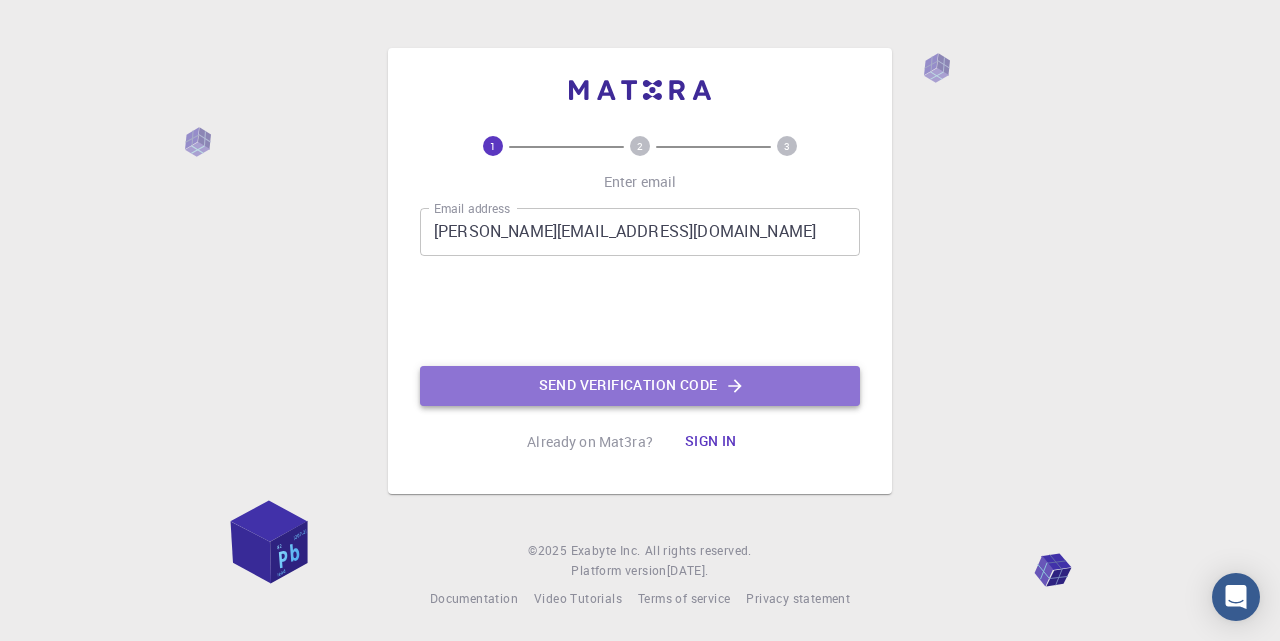 click on "Send verification code" 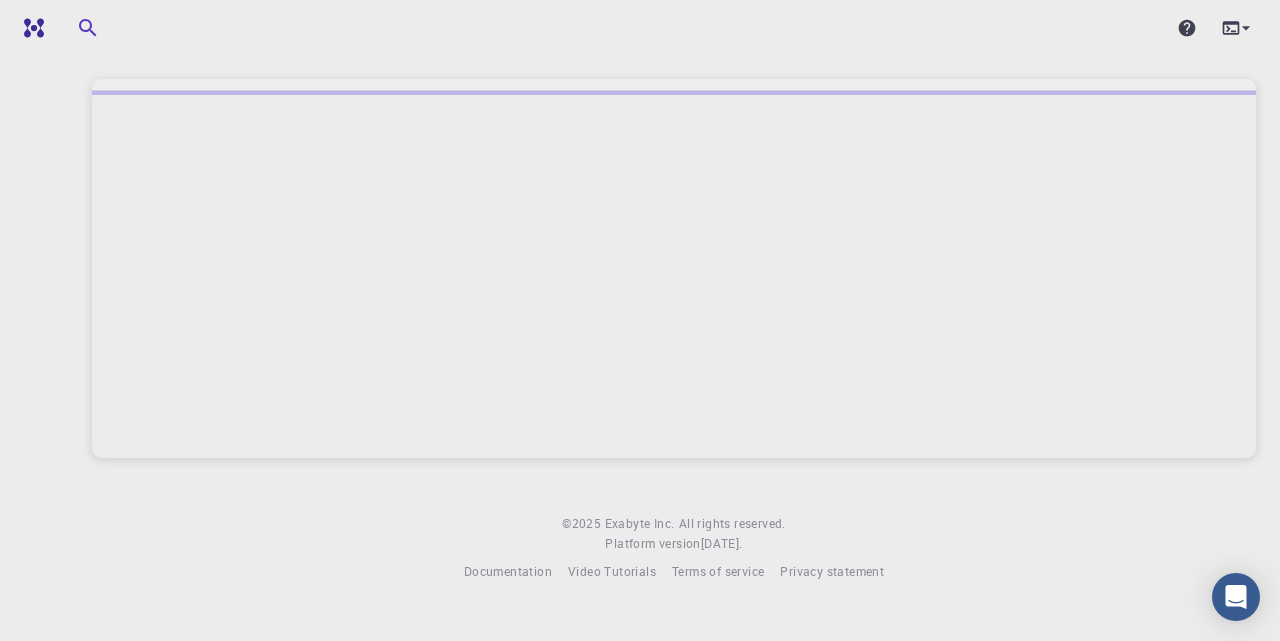 scroll, scrollTop: 0, scrollLeft: 0, axis: both 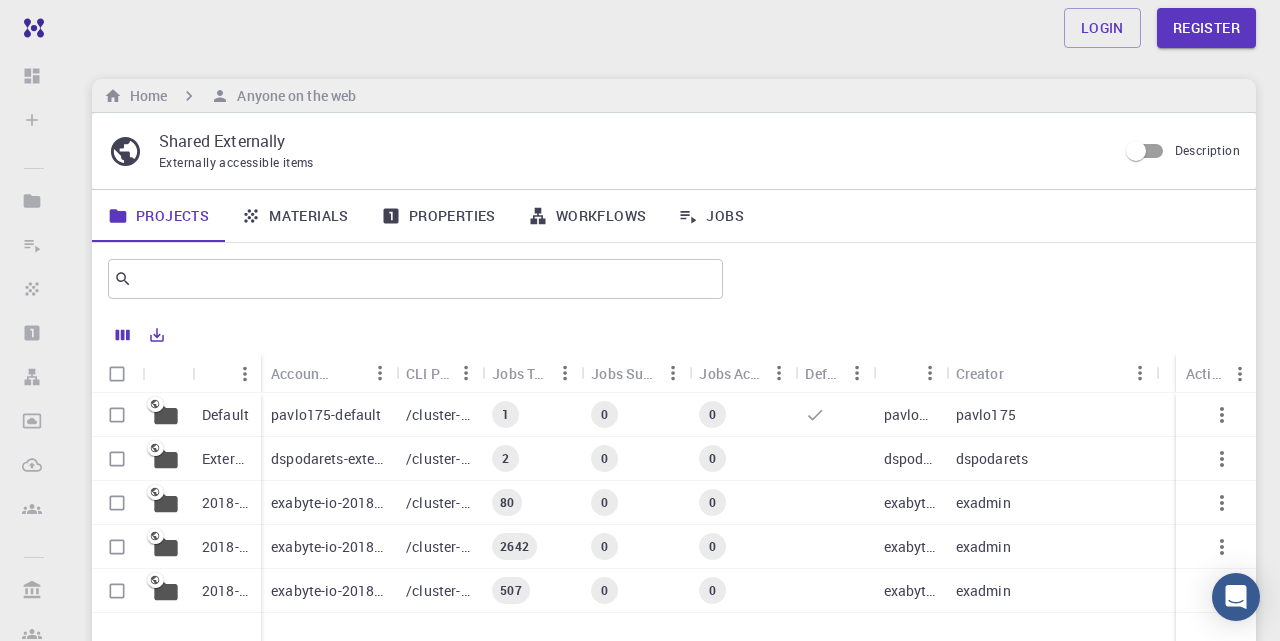click on "pavlo175-default" at bounding box center [326, 415] 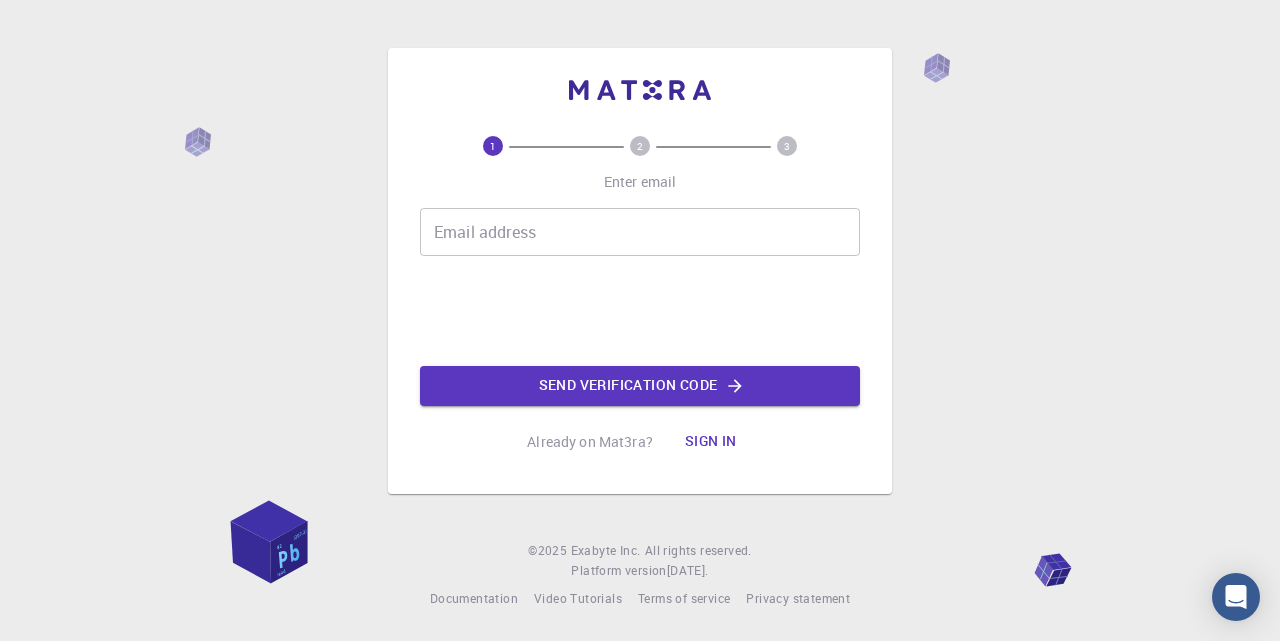 scroll, scrollTop: 0, scrollLeft: 0, axis: both 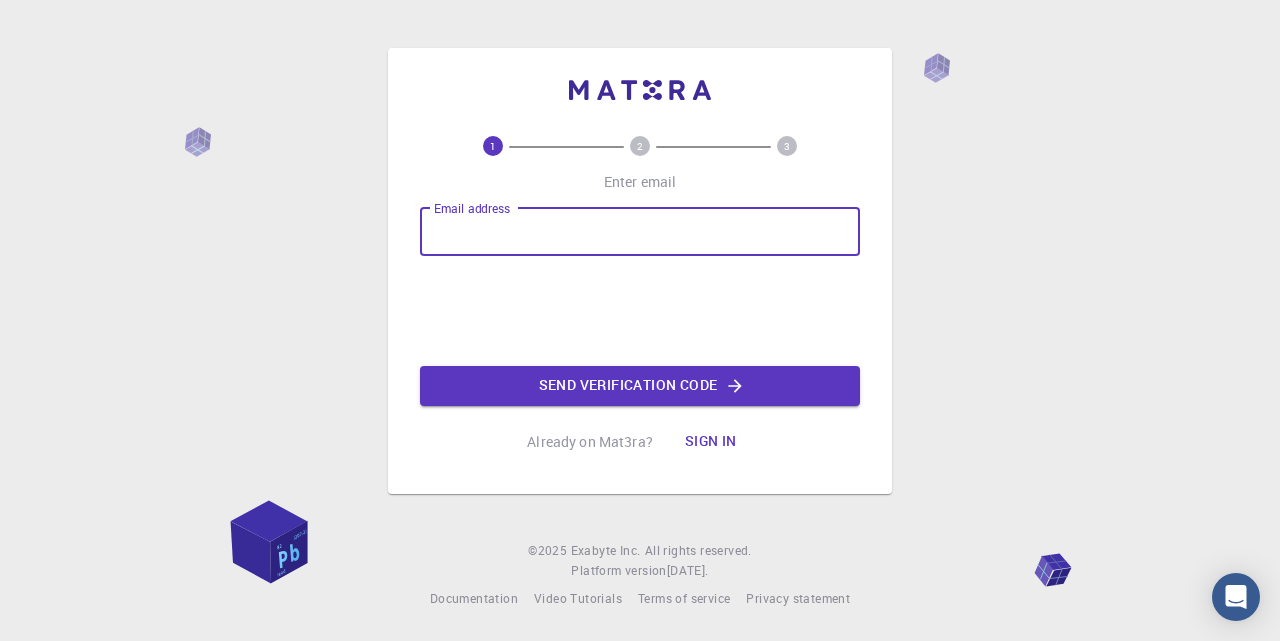 click on "Email address" at bounding box center (640, 232) 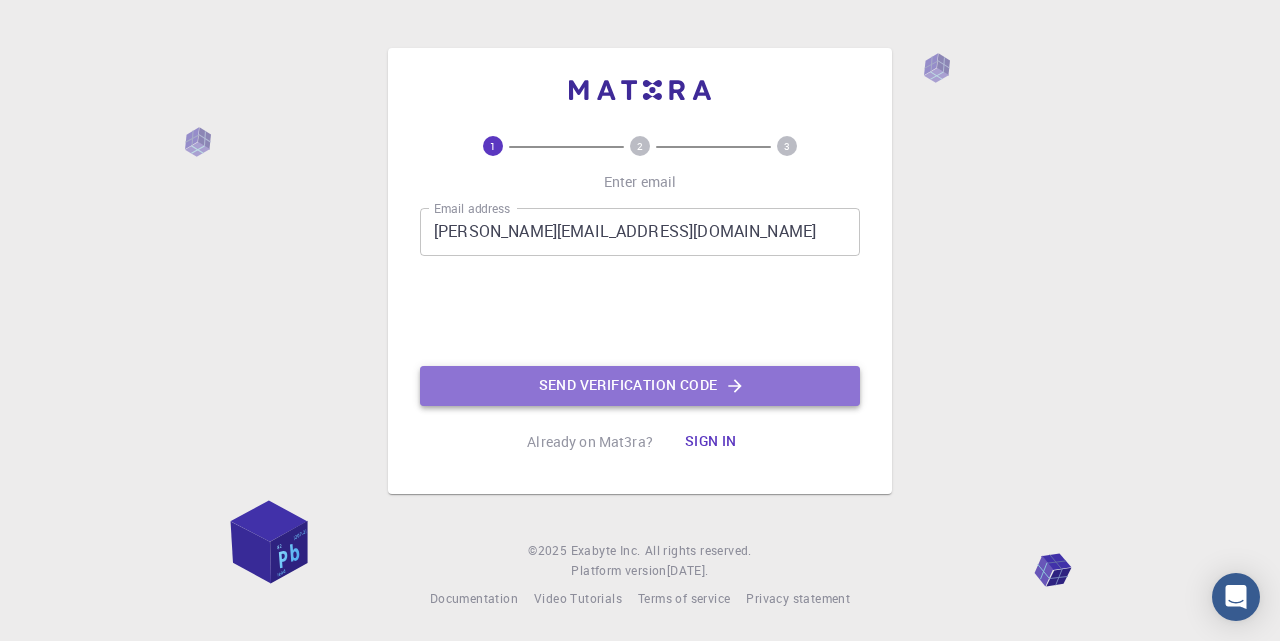 click on "Send verification code" 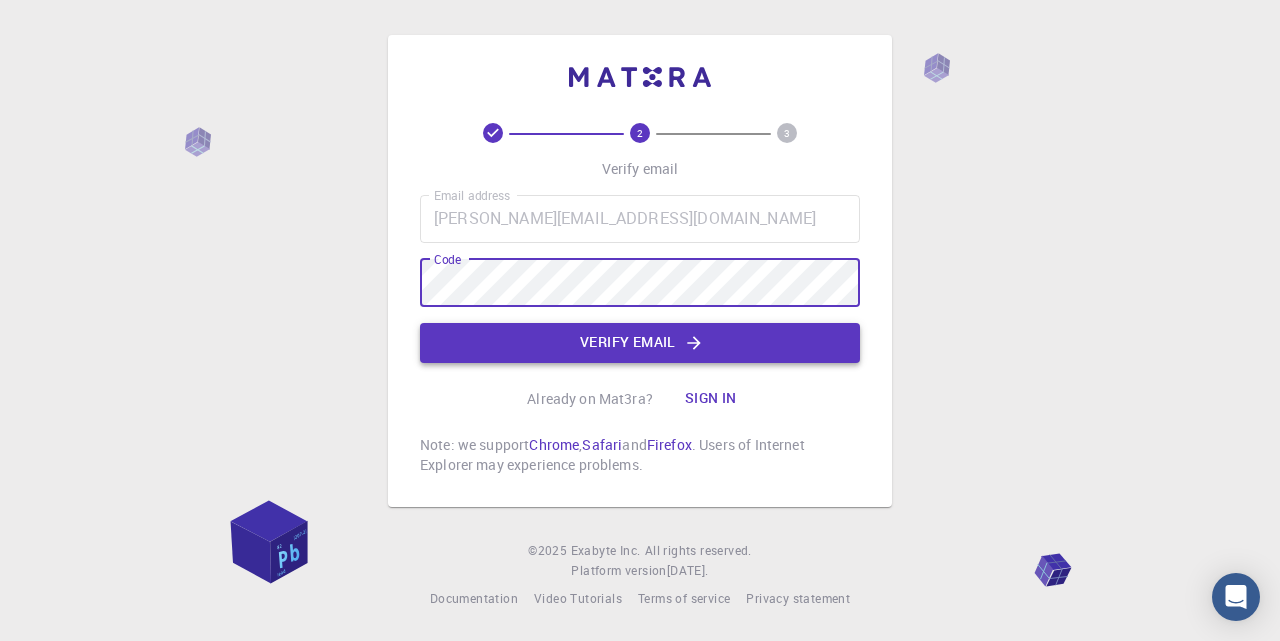 click on "Verify email" 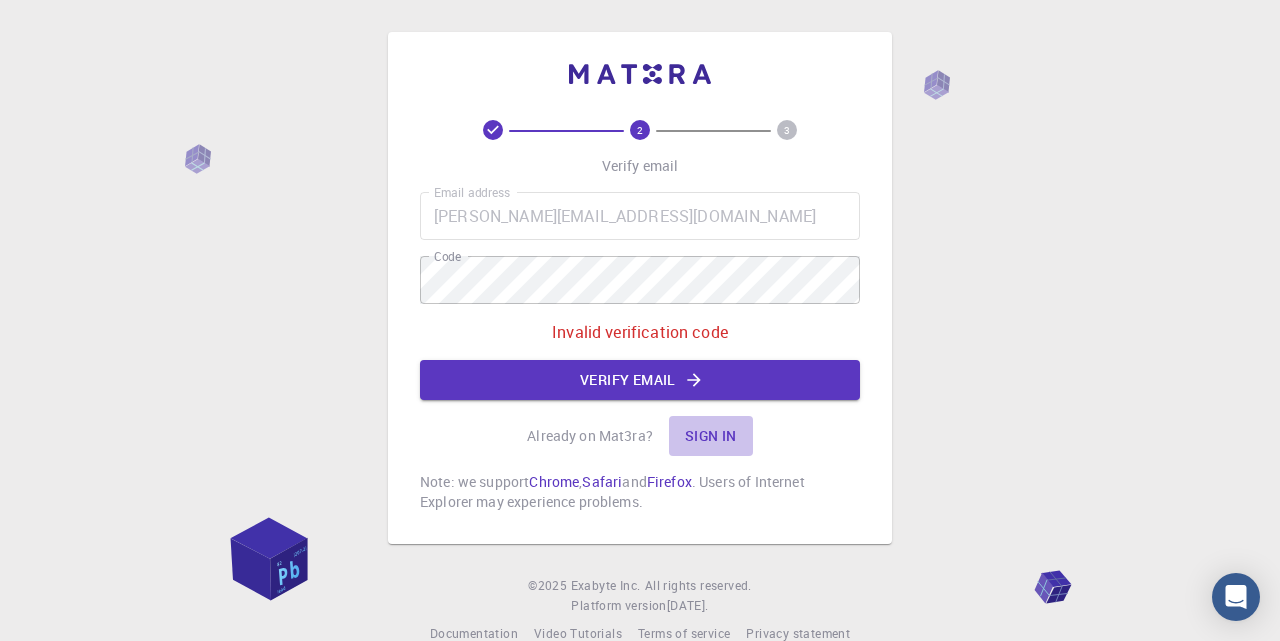 click on "Sign in" at bounding box center (711, 436) 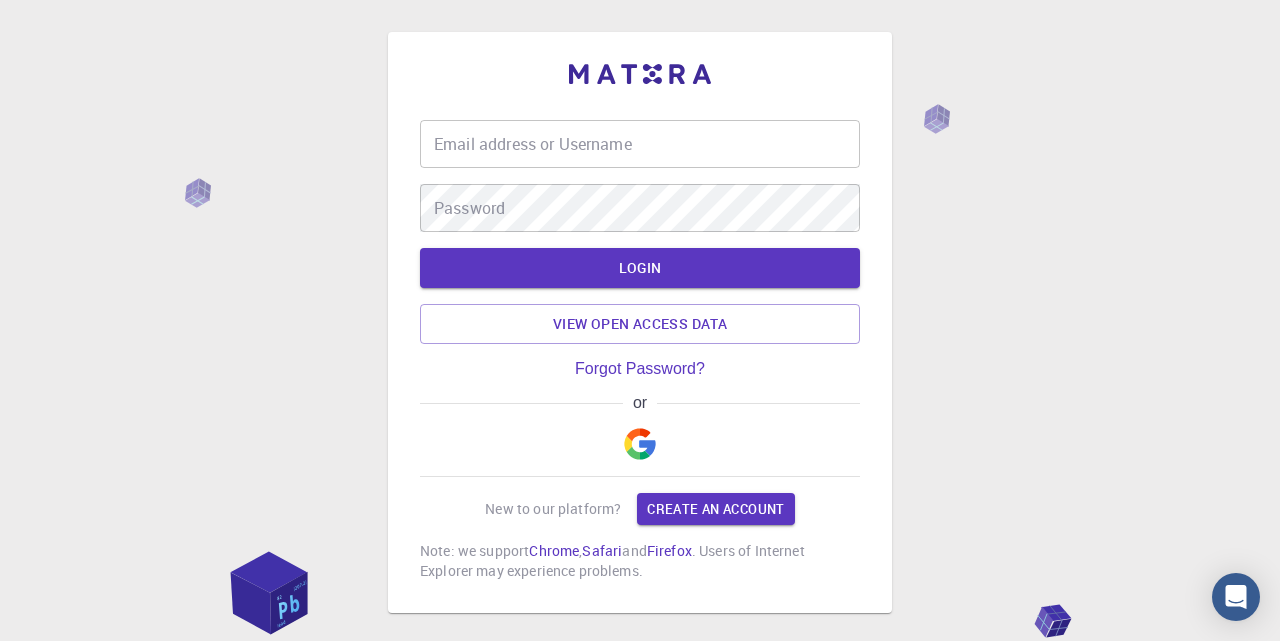 click on "Email address or Username" at bounding box center (640, 144) 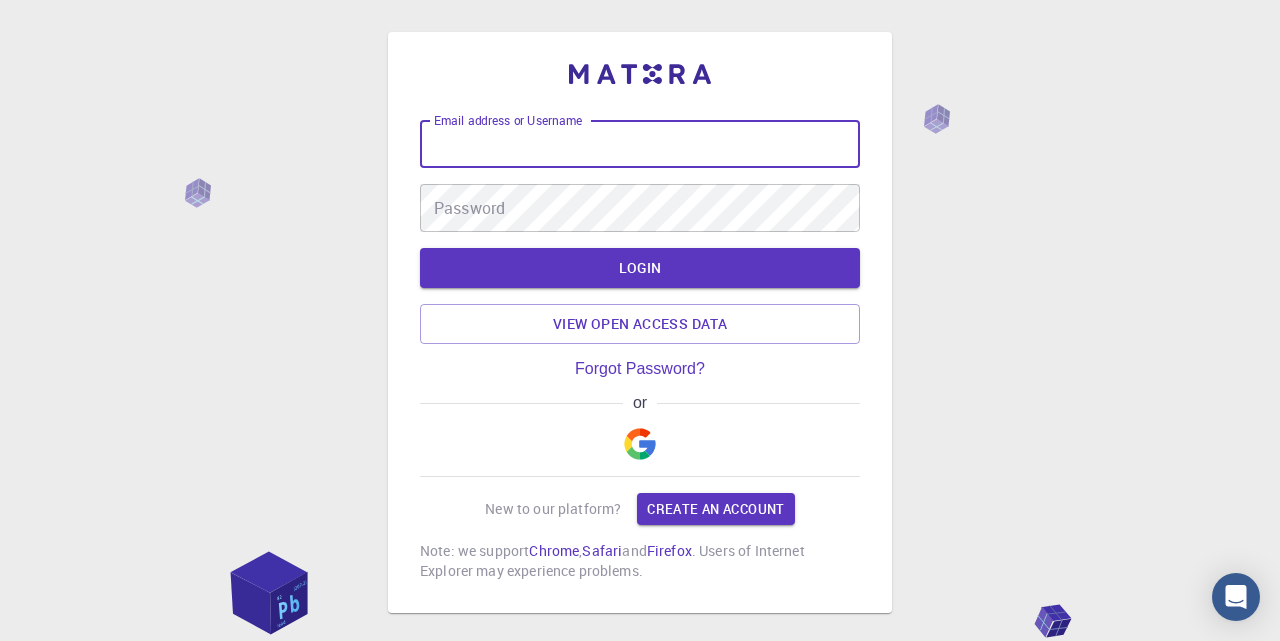 click on "Email address or Username" at bounding box center (640, 144) 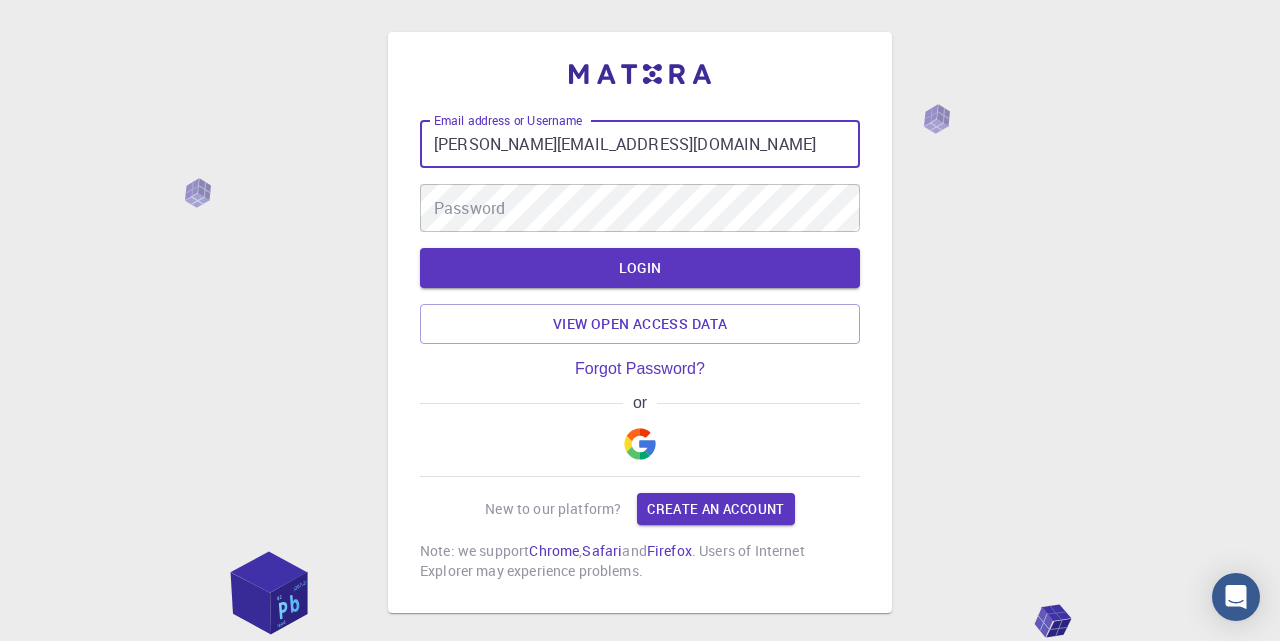 type on "s.muzzi@antonianum.eu" 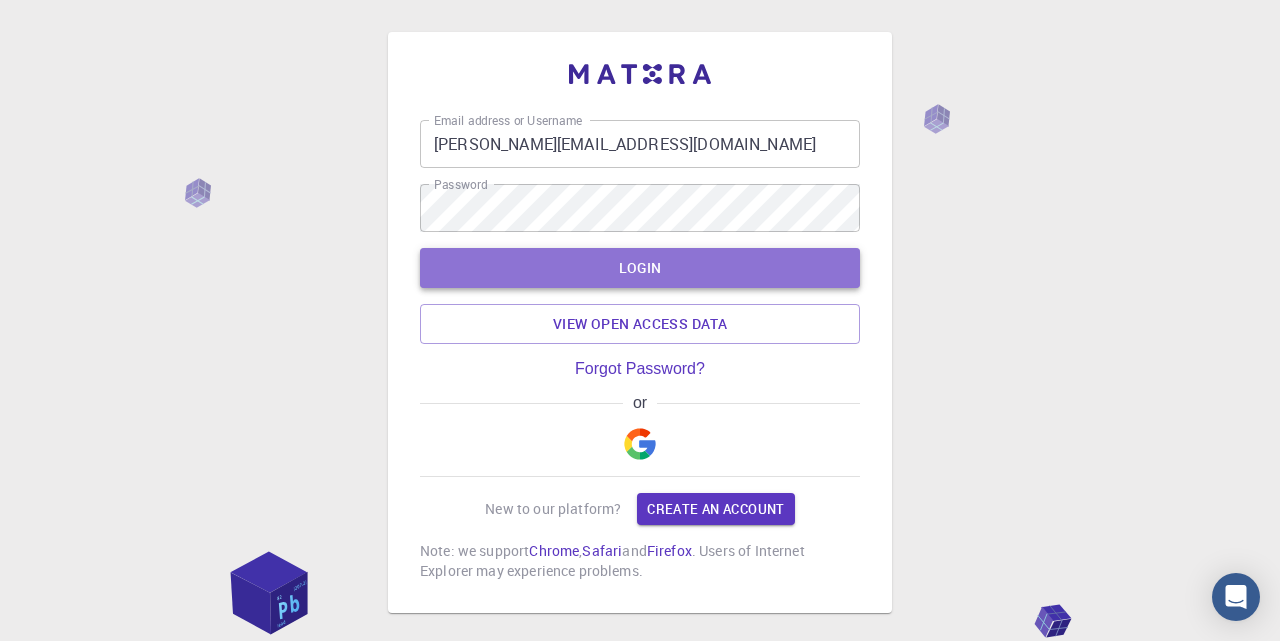click on "LOGIN" at bounding box center (640, 268) 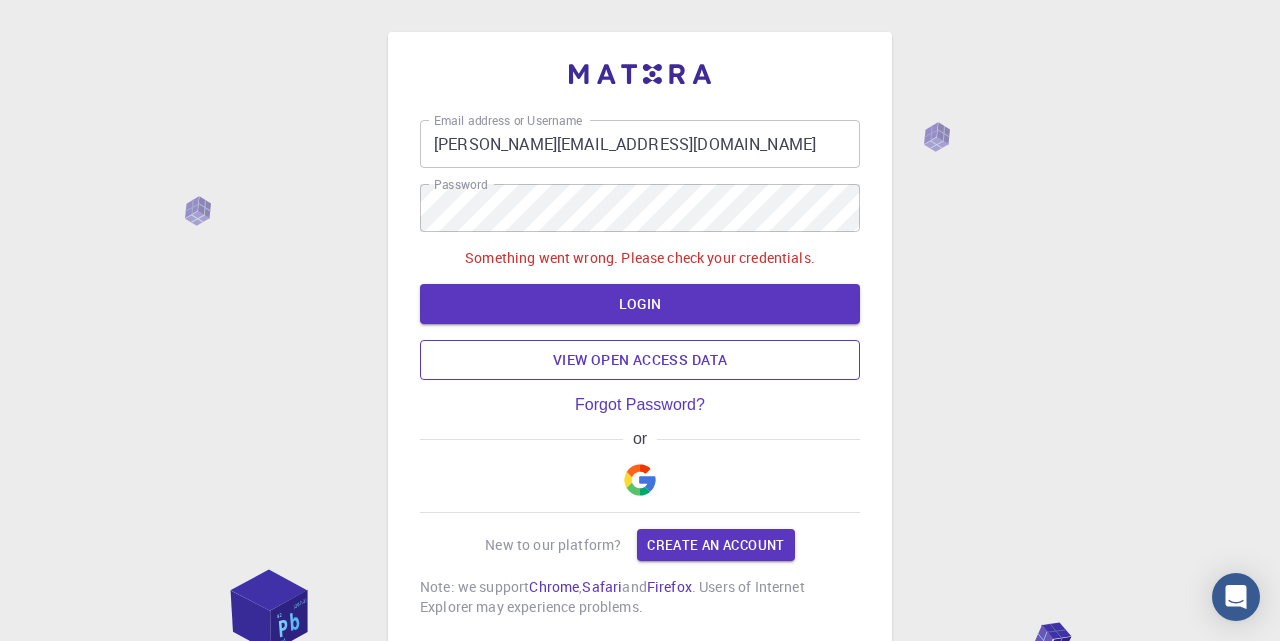 click on "View open access data" at bounding box center (640, 360) 